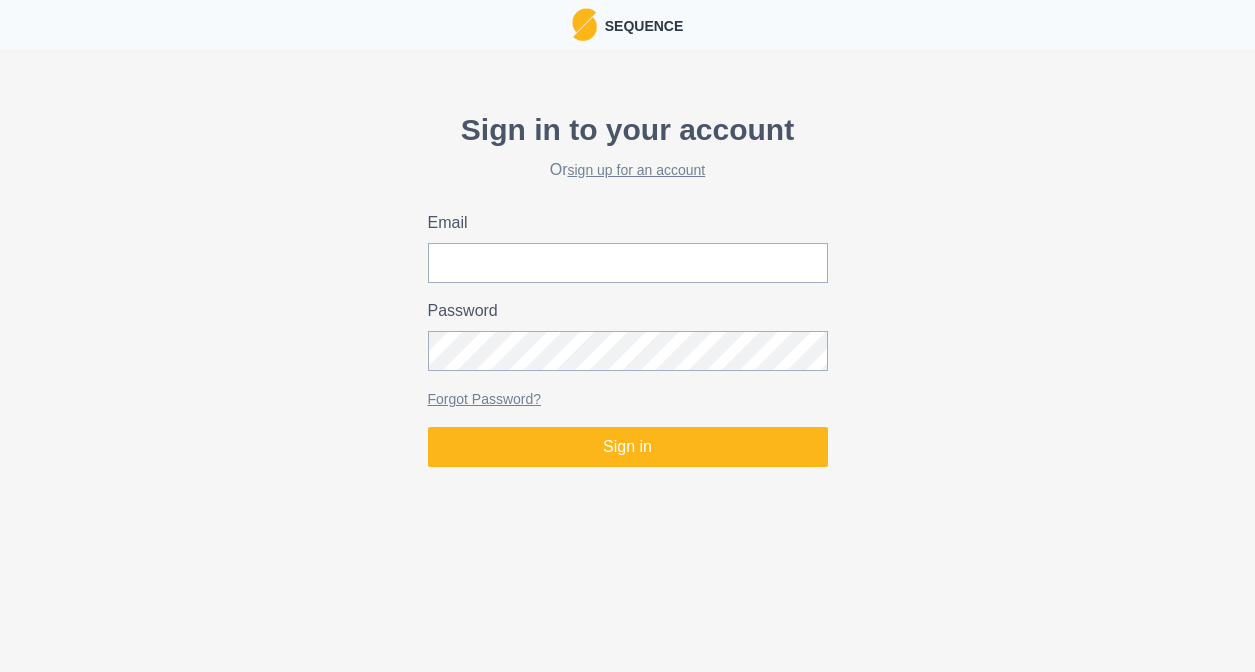 scroll, scrollTop: 0, scrollLeft: 0, axis: both 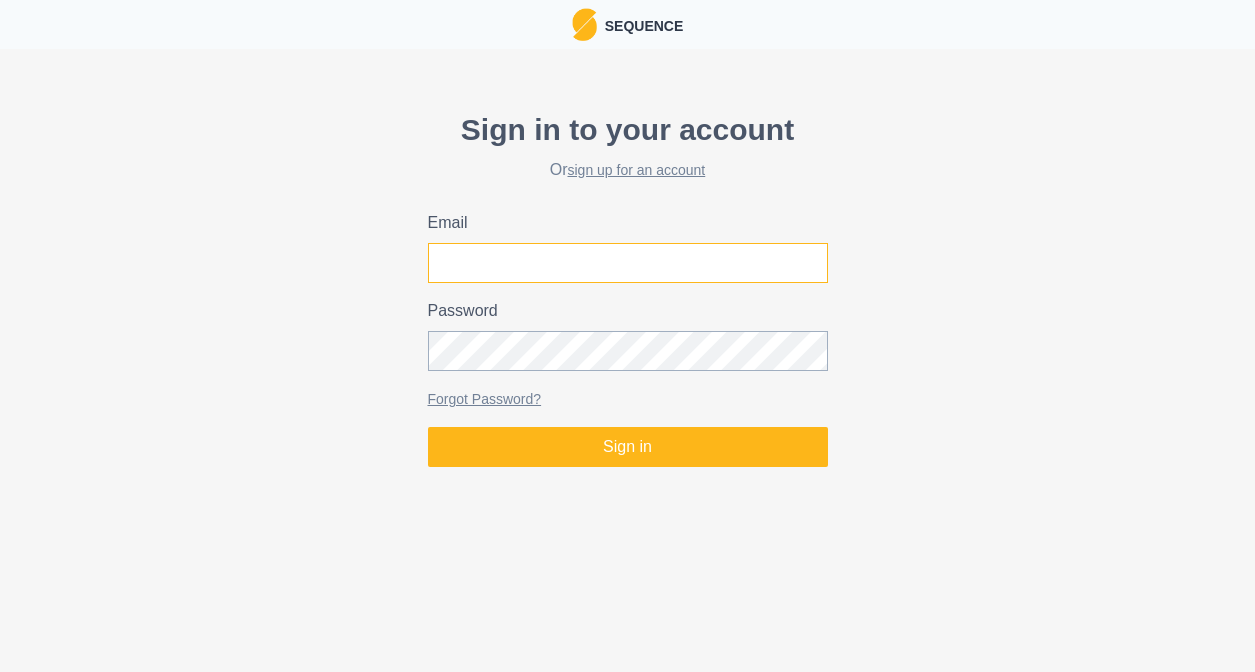 click on "Email" at bounding box center (628, 263) 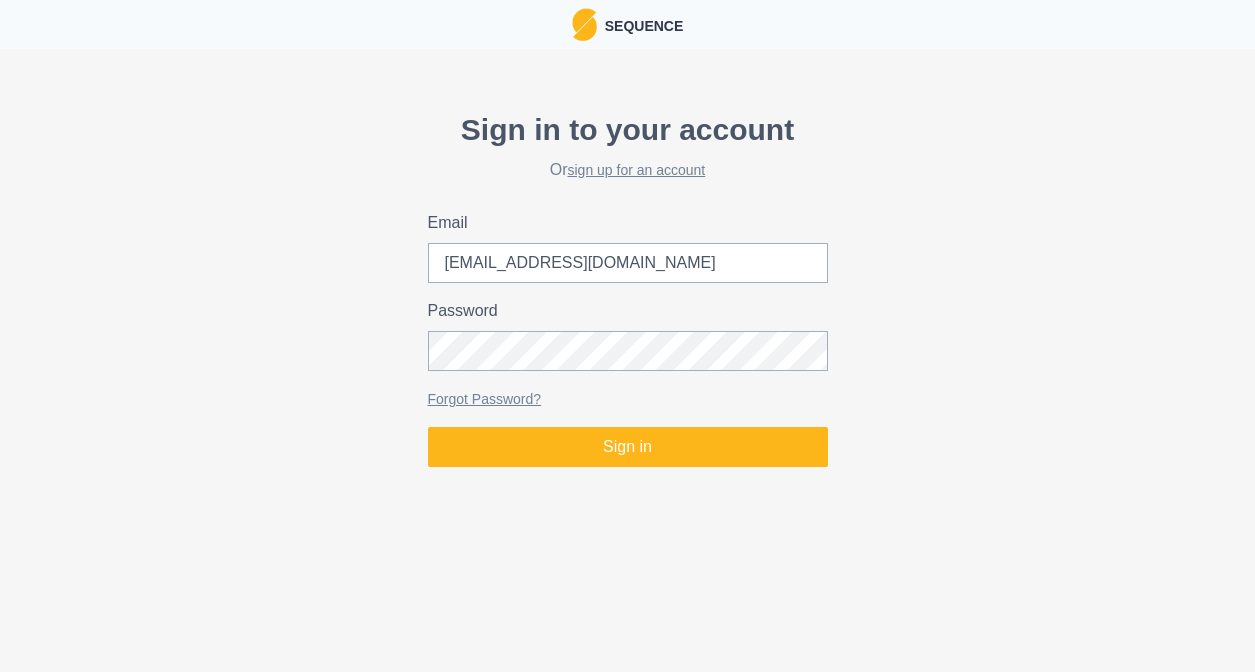 click on "Sign in to your account Or  sign up for an account Email [EMAIL_ADDRESS][DOMAIN_NAME] Password Forgot Password? Sign in" at bounding box center (627, 287) 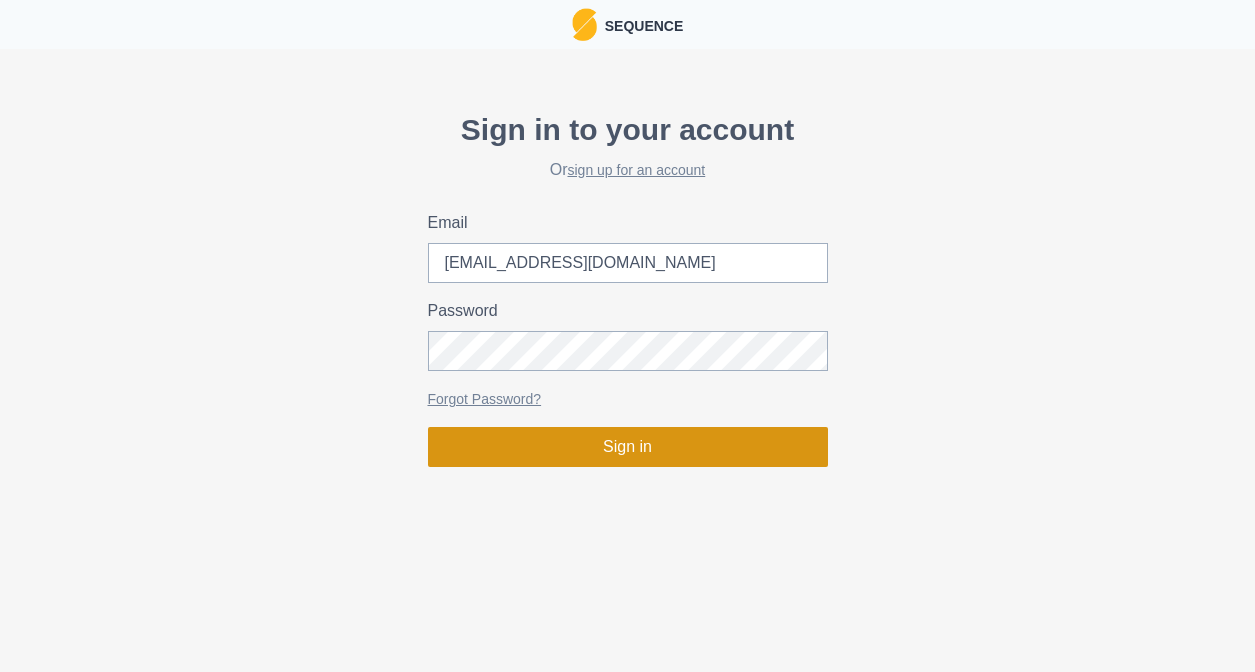 click on "Sign in" at bounding box center [628, 447] 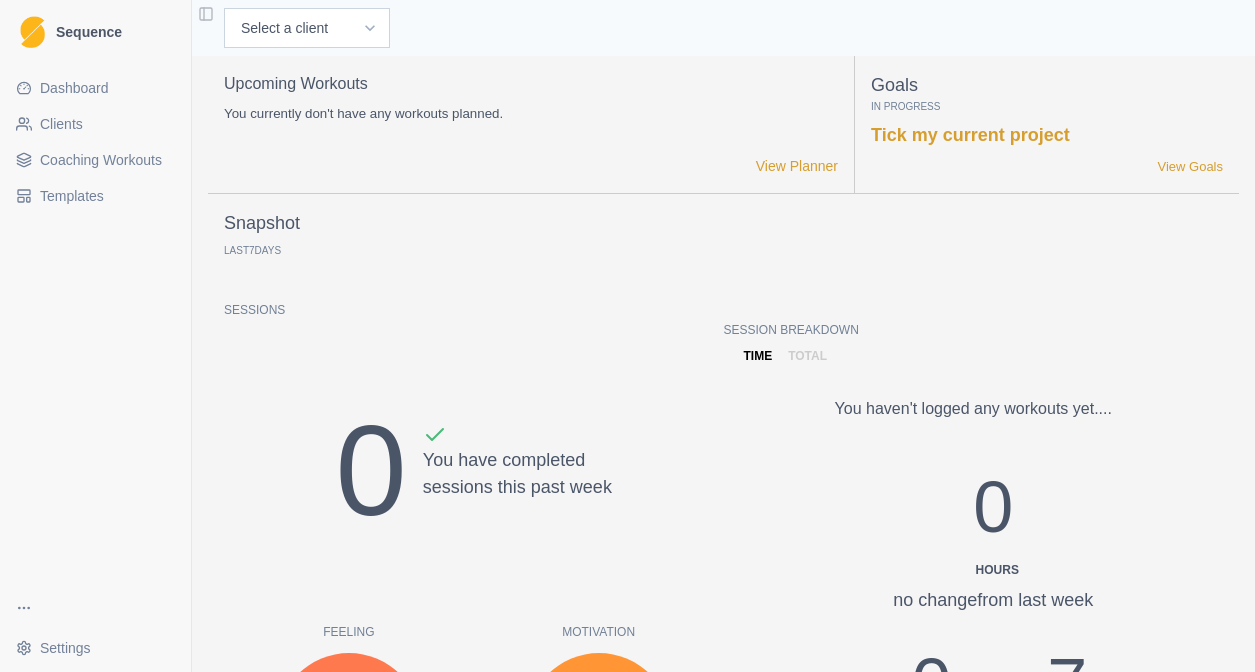 click on "Sequence Dashboard Clients Coaching Workouts Templates Settings Toggle Sidebar Select a client [PERSON_NAME] Upcoming Workouts You currently don't have any workouts planned. View Planner Goals In Progress Tick my current project View Goals Snapshot Last  7  Days Sessions 0 You have completed     sessions this past week Feeling n/a Felt Score n/a  from last week Motivation n/a Motivation Score n/a  from last week Performance n/a Performance Score n/a  from last week RPE n/a RPE Score n/a  from last week Session Breakdown time total You haven't logged any workouts yet.... 0 Hours no change  from last week 0 Days on Rock 7 Rest days Recent Milestones 4 weeks after using Sequence View Milestones Recent Notes You currently haven't recorded any Notes.   Learn more about Notes  View Notes heroku-24
Settings Settings" at bounding box center (627, 336) 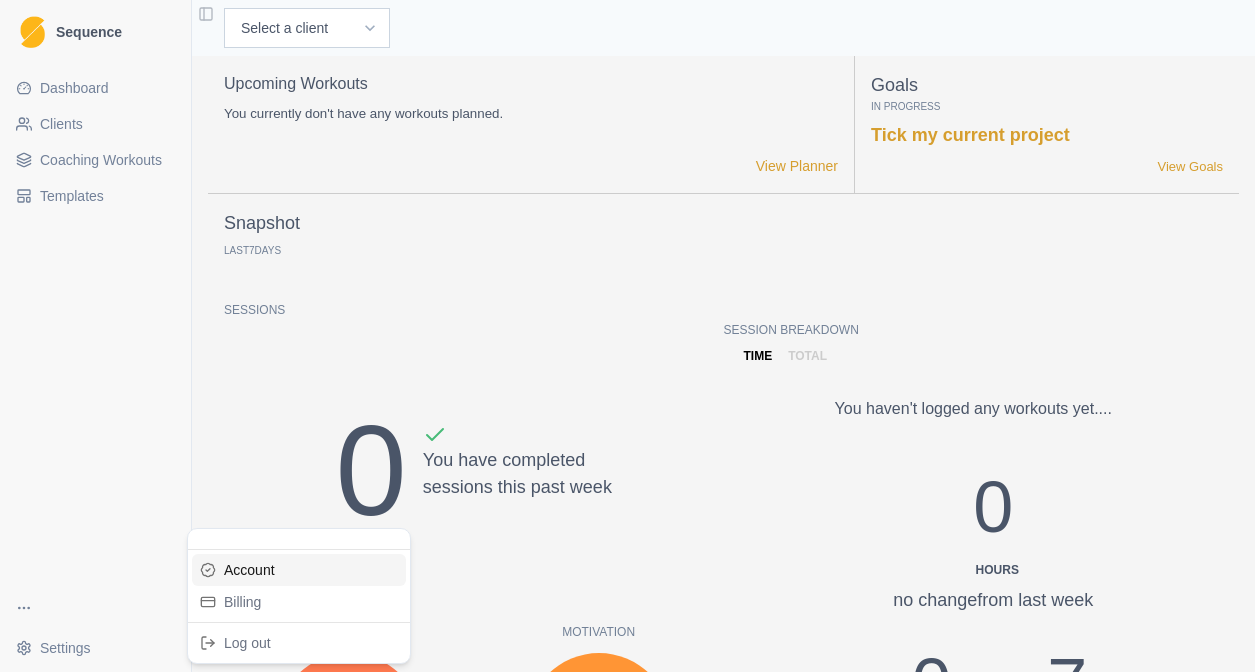click on "Account" at bounding box center (299, 570) 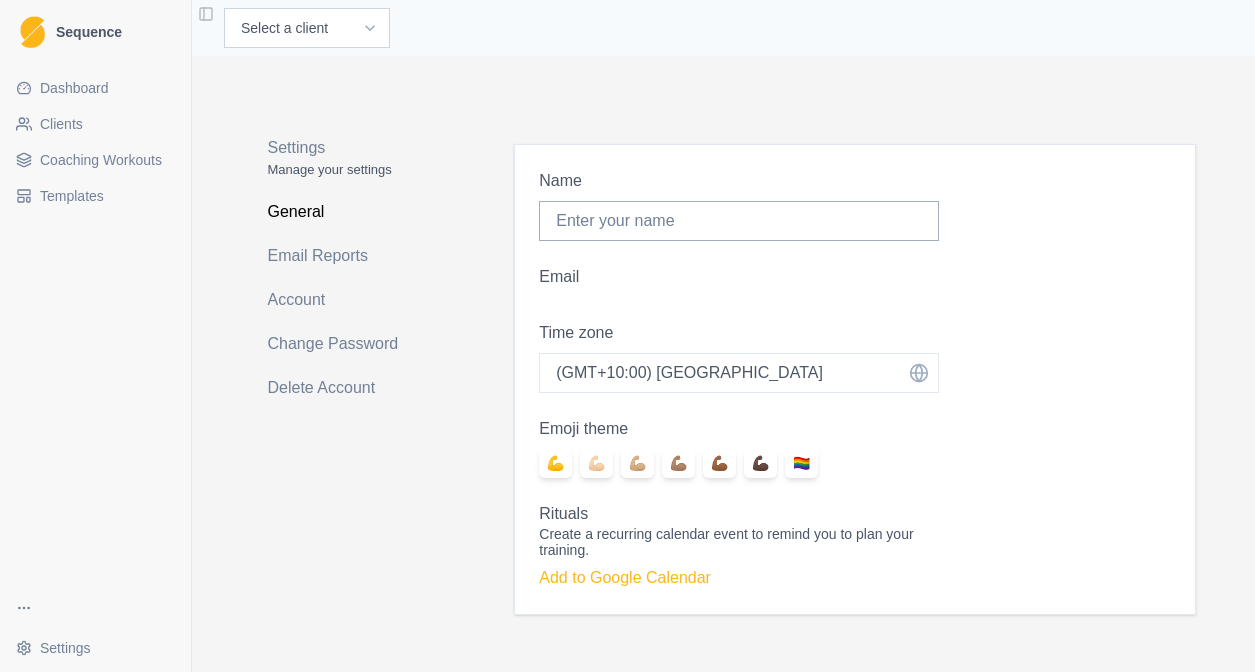 click on "Settings" at bounding box center [347, 148] 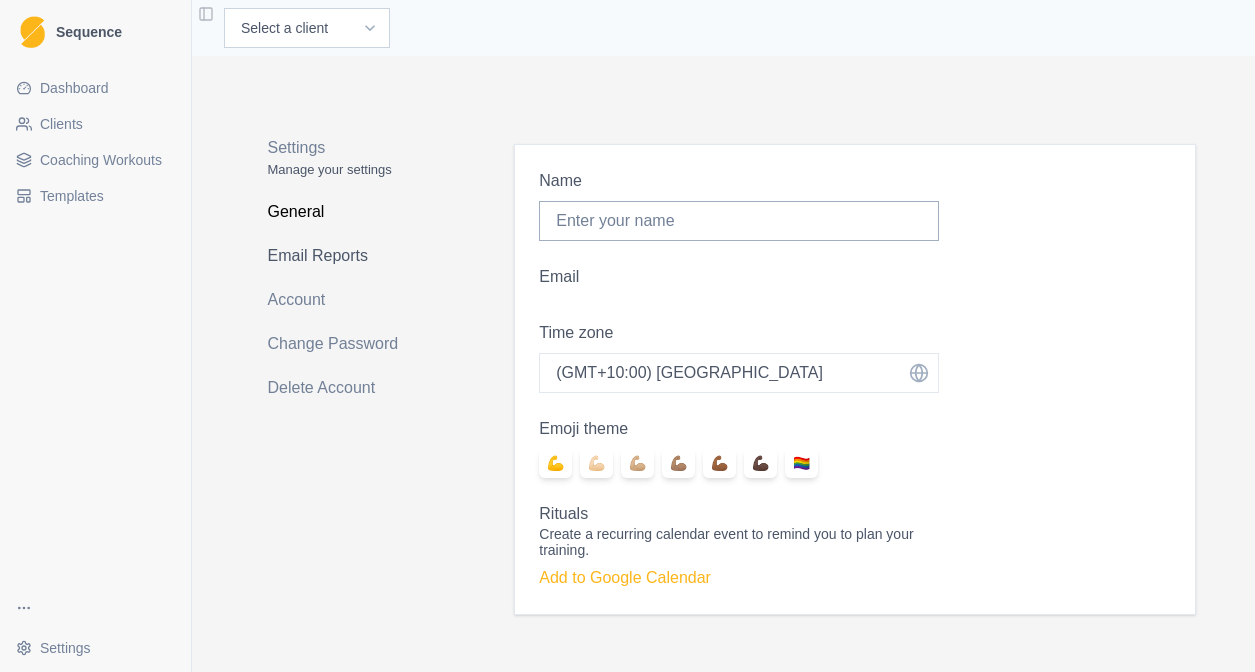 click on "Email Reports" at bounding box center (347, 256) 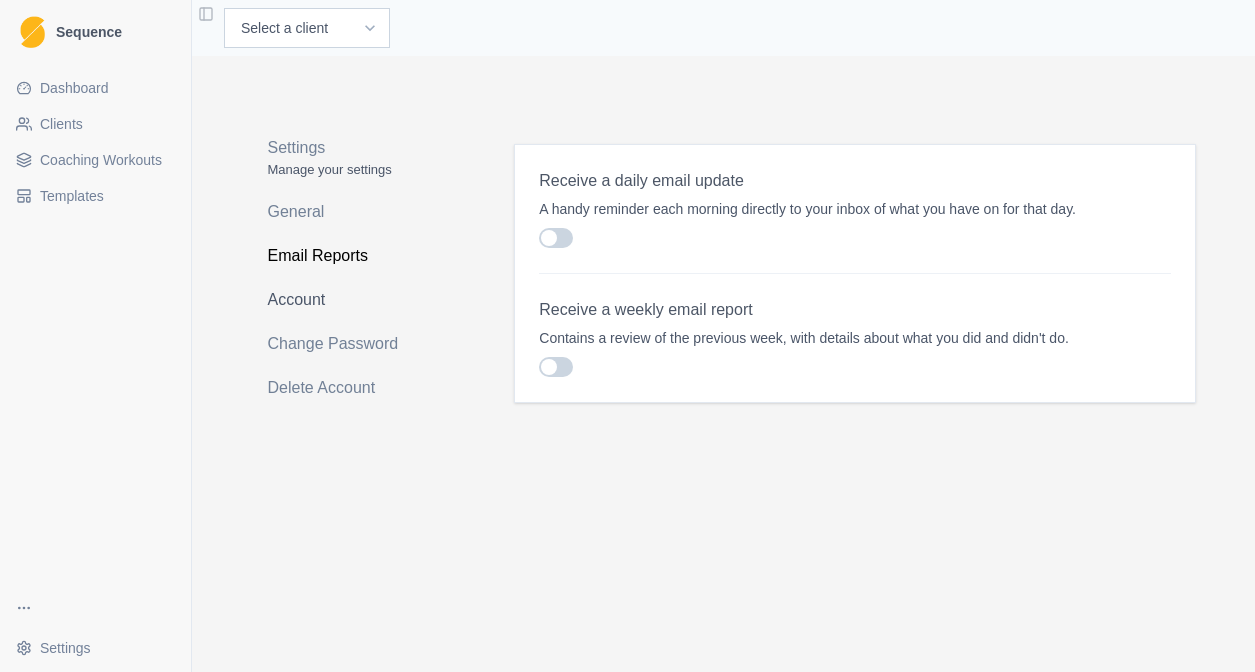 click on "Account" at bounding box center [347, 300] 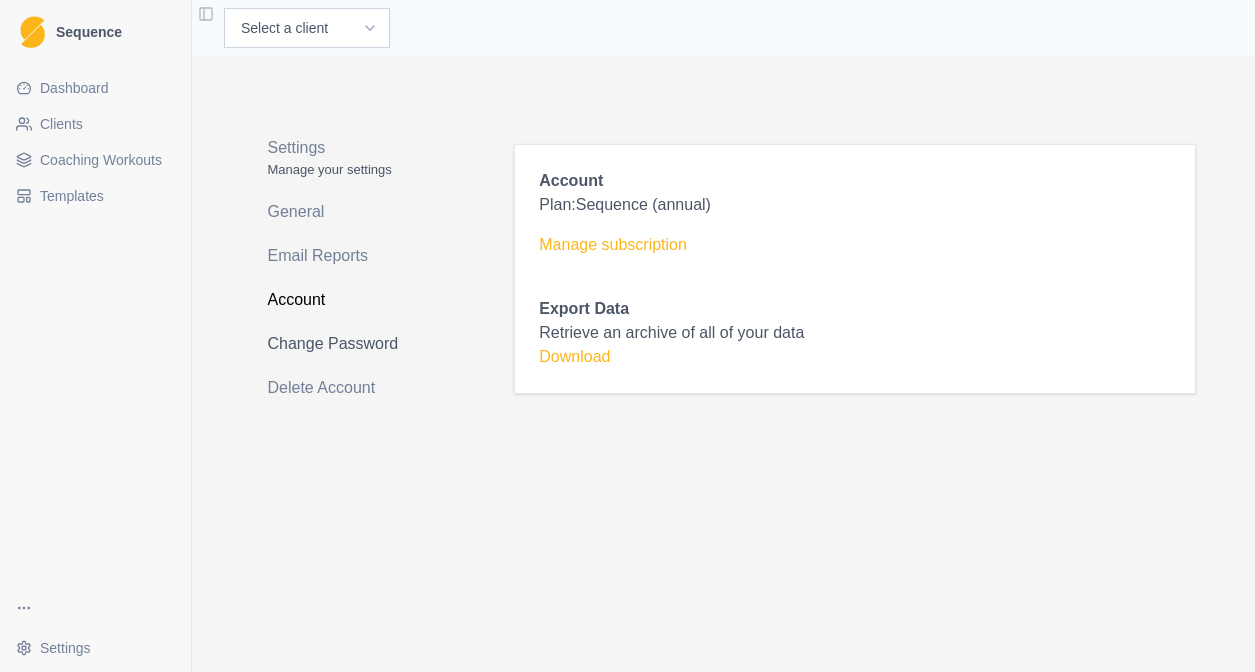 click on "Change Password" at bounding box center (347, 344) 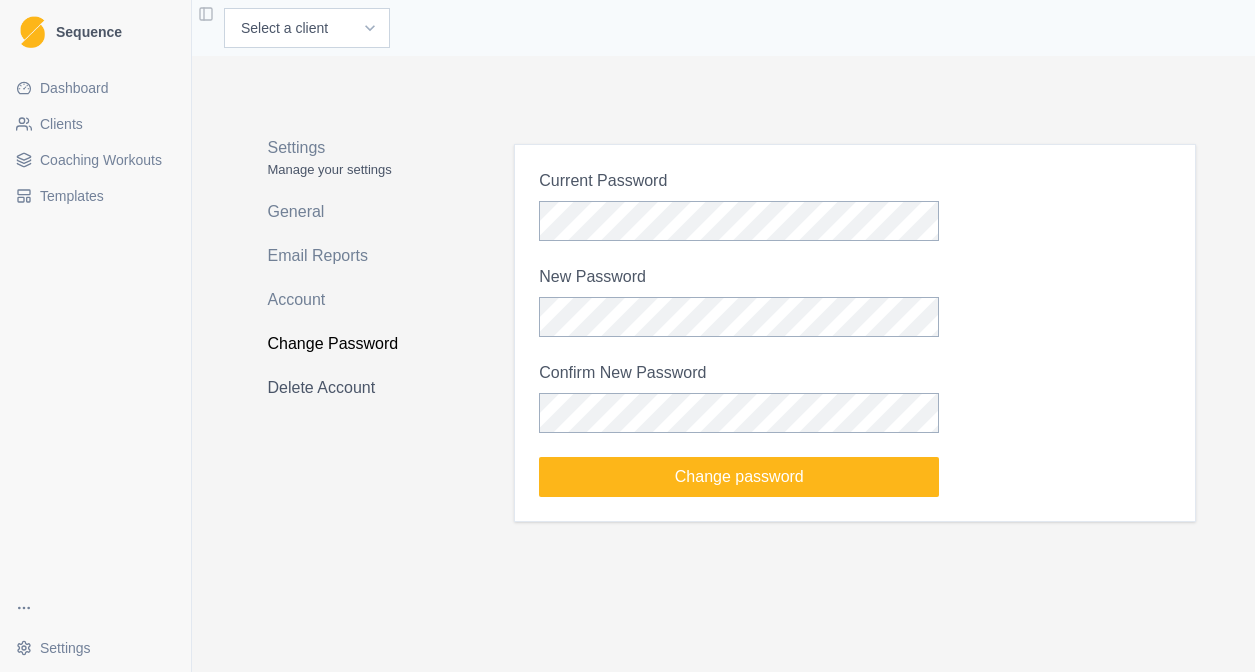click on "Delete Account" at bounding box center [347, 388] 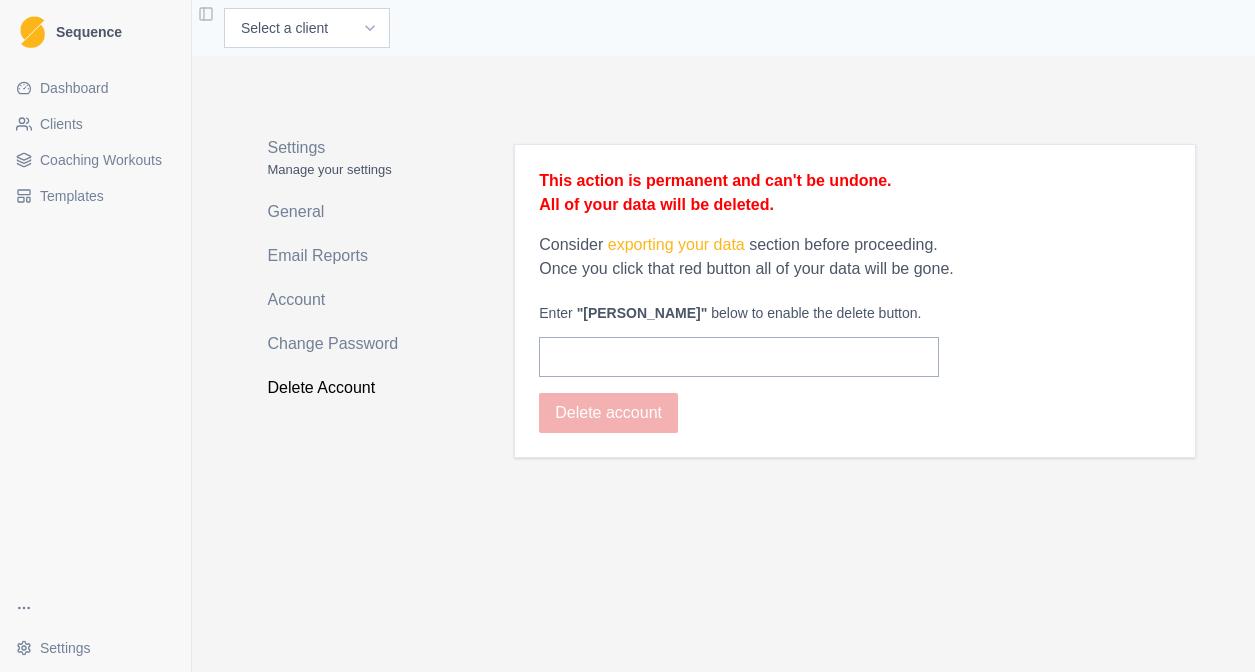 click on "Sequence Dashboard Clients Coaching Workouts Templates Settings Toggle Sidebar Select a client [PERSON_NAME] Settings Manage your settings General Email Reports Account Change Password Delete Account This action is permanent and can't be undone. All of your data will be deleted. Consider   exporting your data   section before proceeding. Once you click that red button all of your data will be gone. Enter   "wolfgang"   below to enable the delete button. Delete account
Settings Settings" at bounding box center [627, 336] 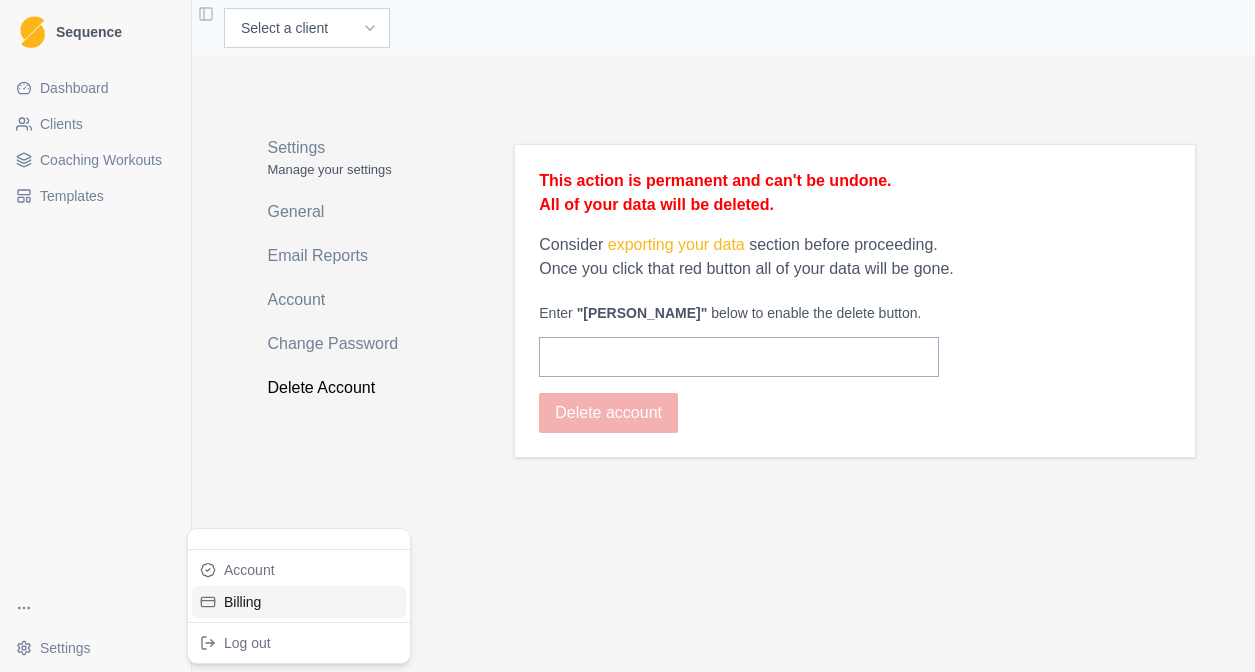 click on "Billing" at bounding box center [299, 602] 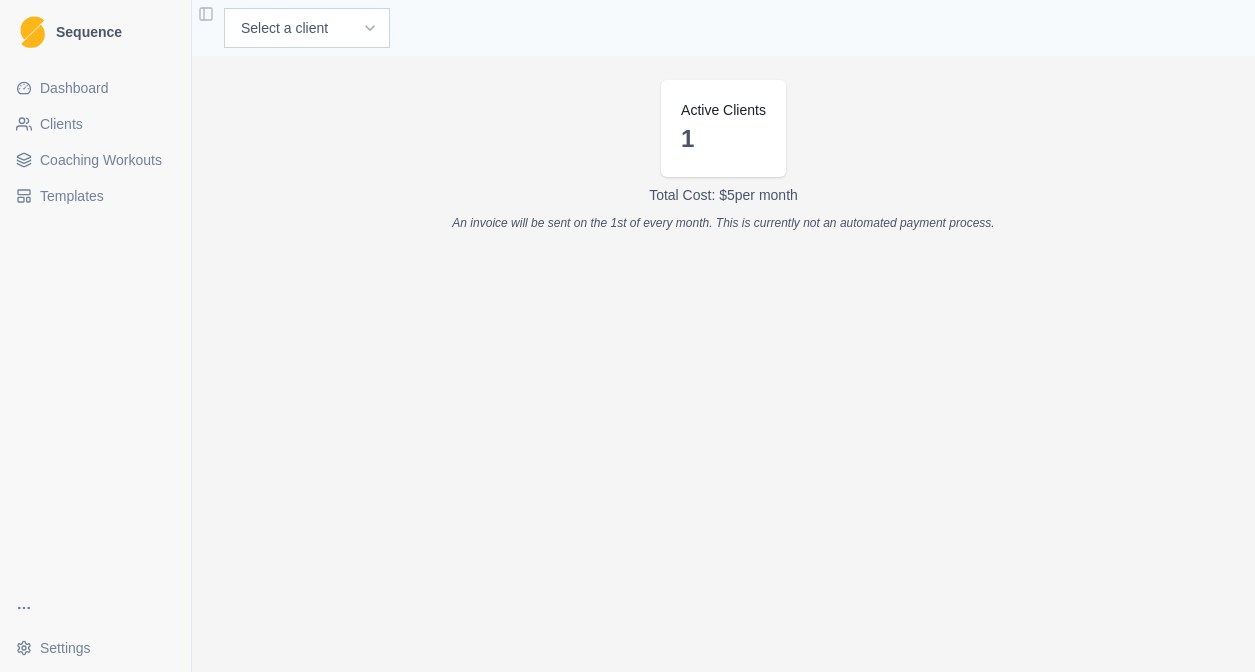 click on "Total Cost: $ 5  per month An invoice will be sent on the 1st of every month. This is currently not an automated payment process." at bounding box center (723, 204) 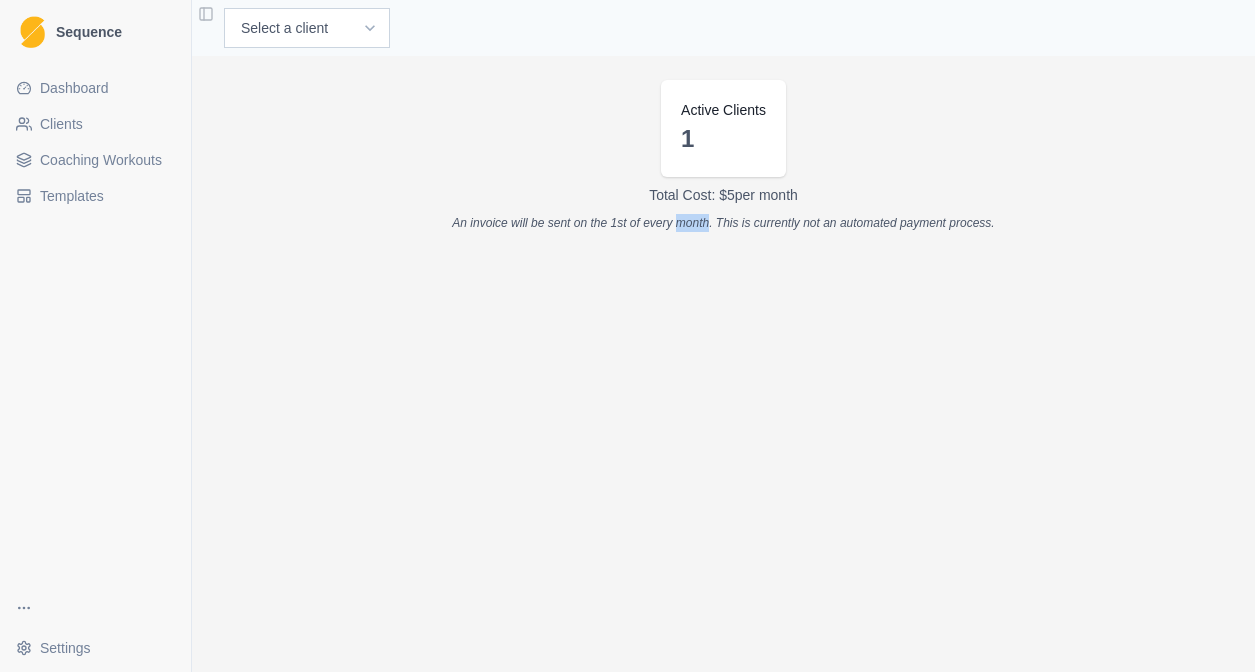 click on "An invoice will be sent on the 1st of every month. This is currently not an automated payment process." at bounding box center [723, 223] 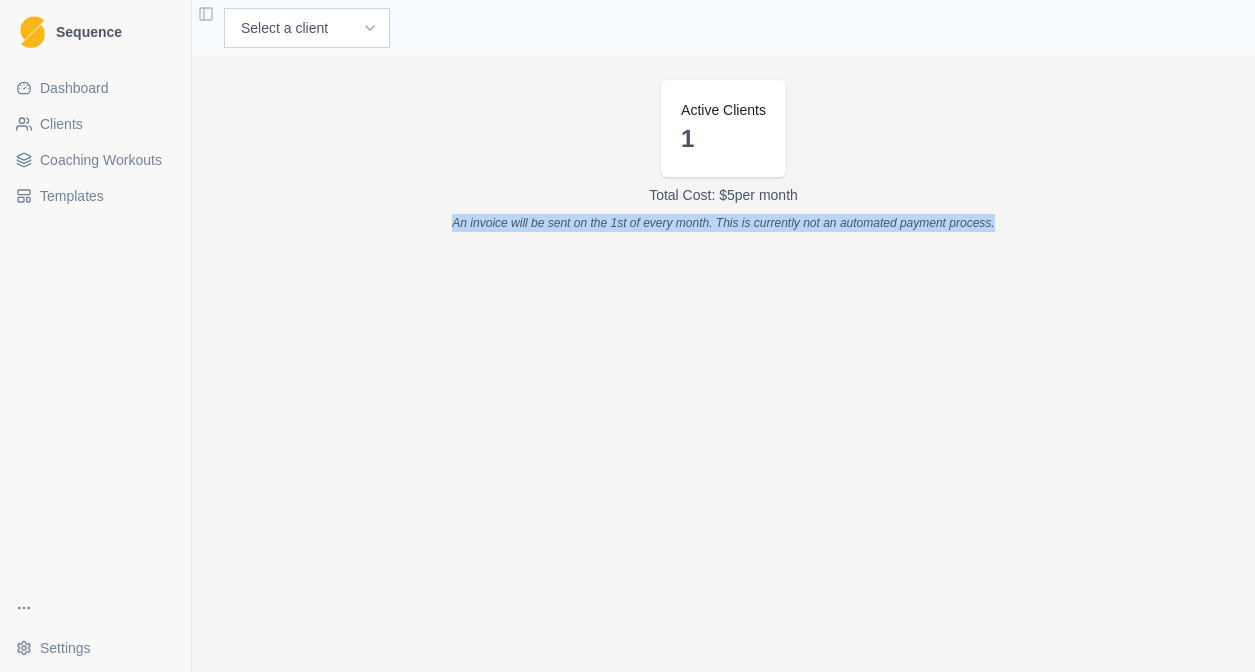 click on "An invoice will be sent on the 1st of every month. This is currently not an automated payment process." at bounding box center (723, 223) 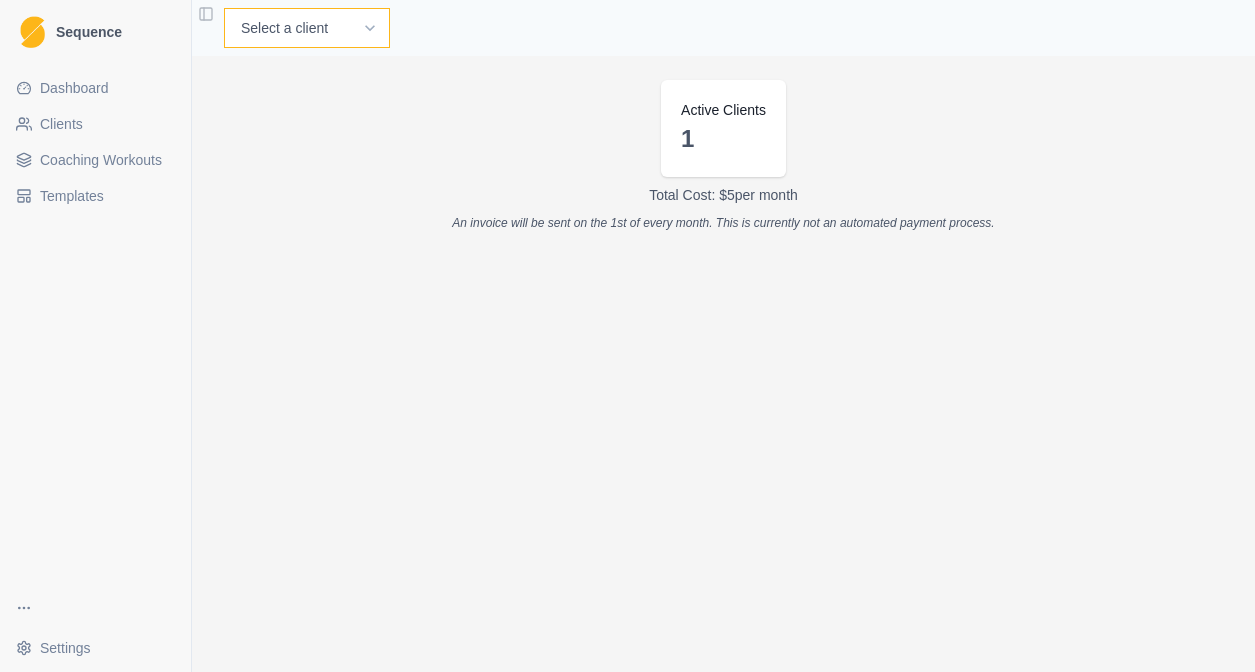 click on "Select a client [PERSON_NAME]" at bounding box center (307, 28) 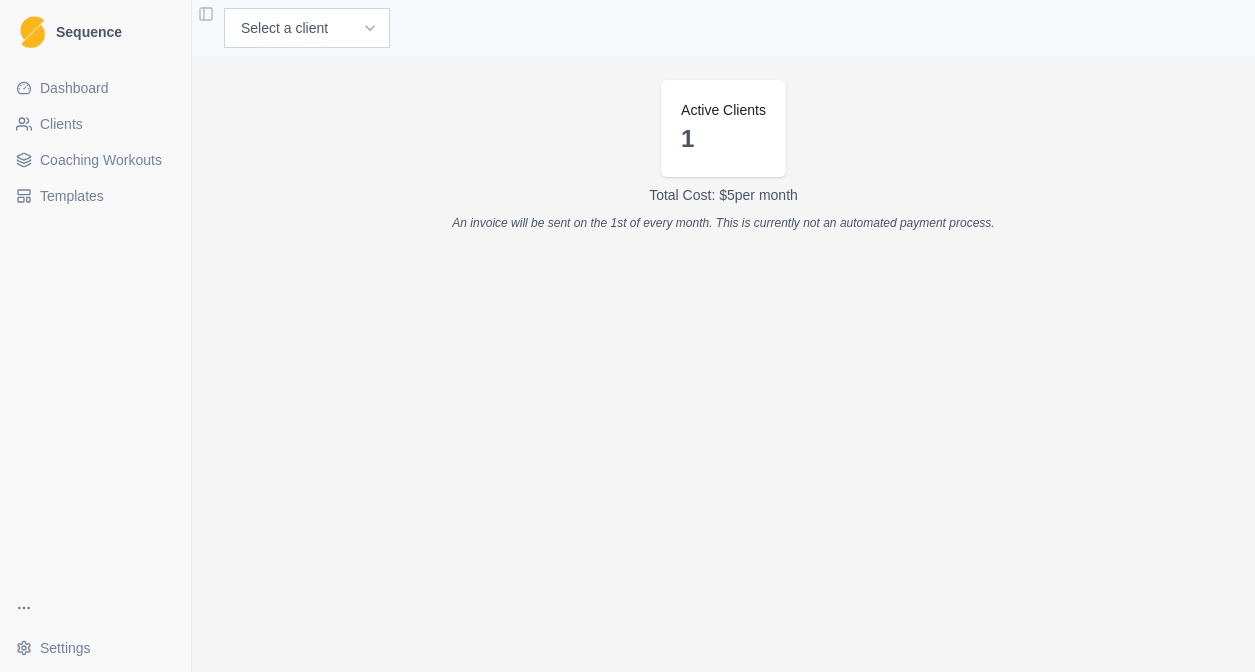 click on "Sequence Dashboard Clients Coaching Workouts Templates Settings Toggle Sidebar Select a client [PERSON_NAME] Active Clients 1 Total Cost: $ 5  per month An invoice will be sent on the 1st of every month. This is currently not an automated payment process.
Settings Settings" at bounding box center (627, 336) 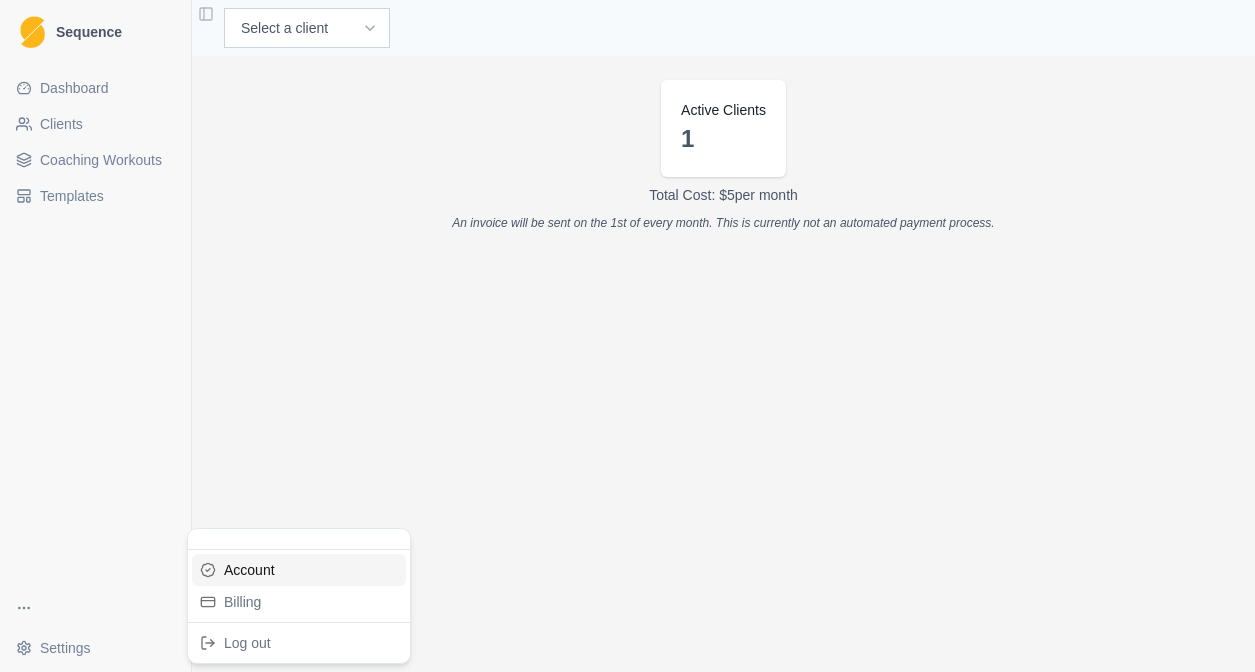 click on "Account" at bounding box center (299, 570) 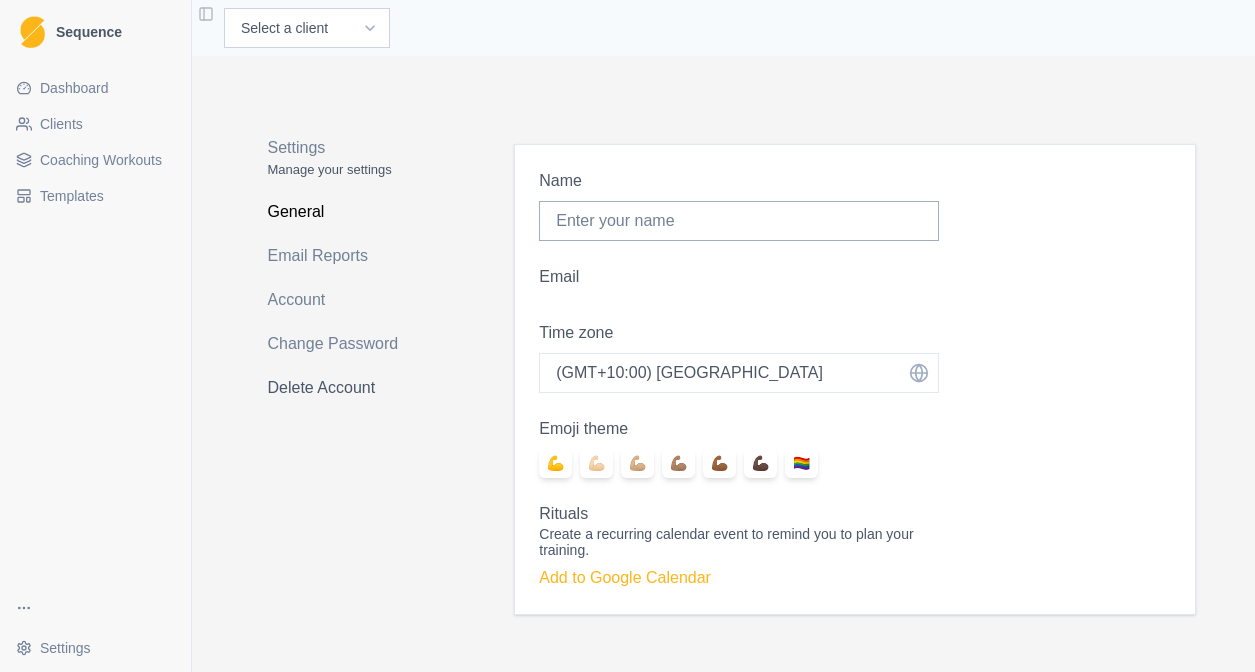 click on "Delete Account" at bounding box center [347, 388] 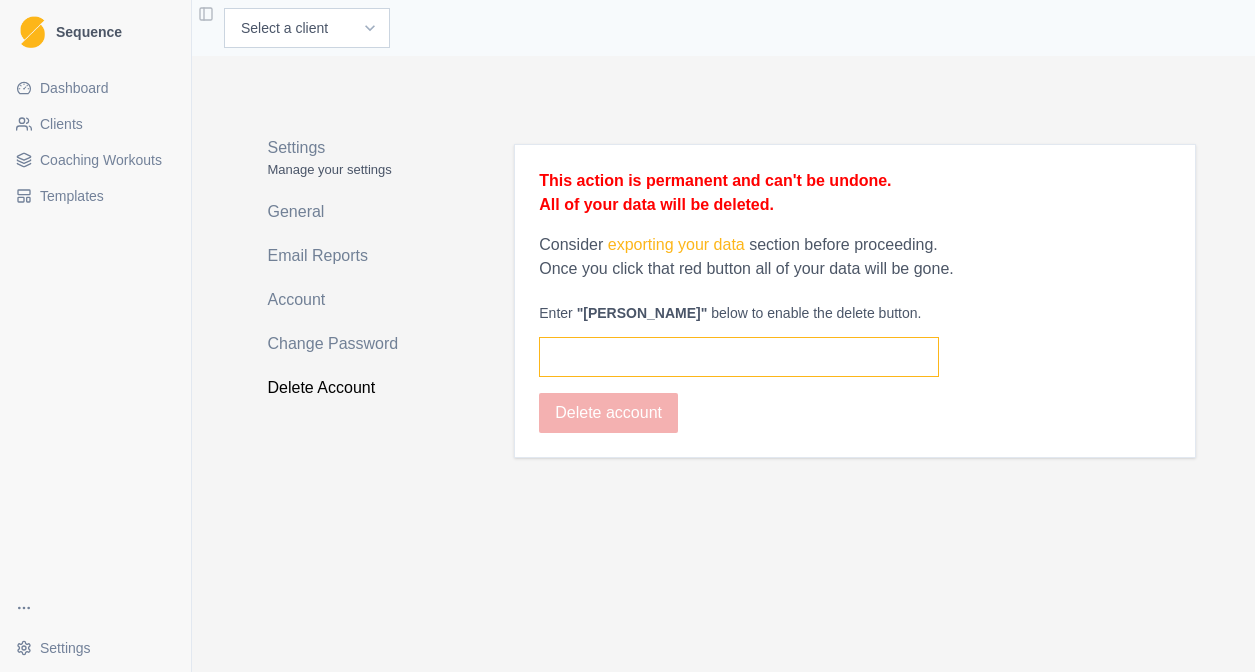 click at bounding box center (739, 357) 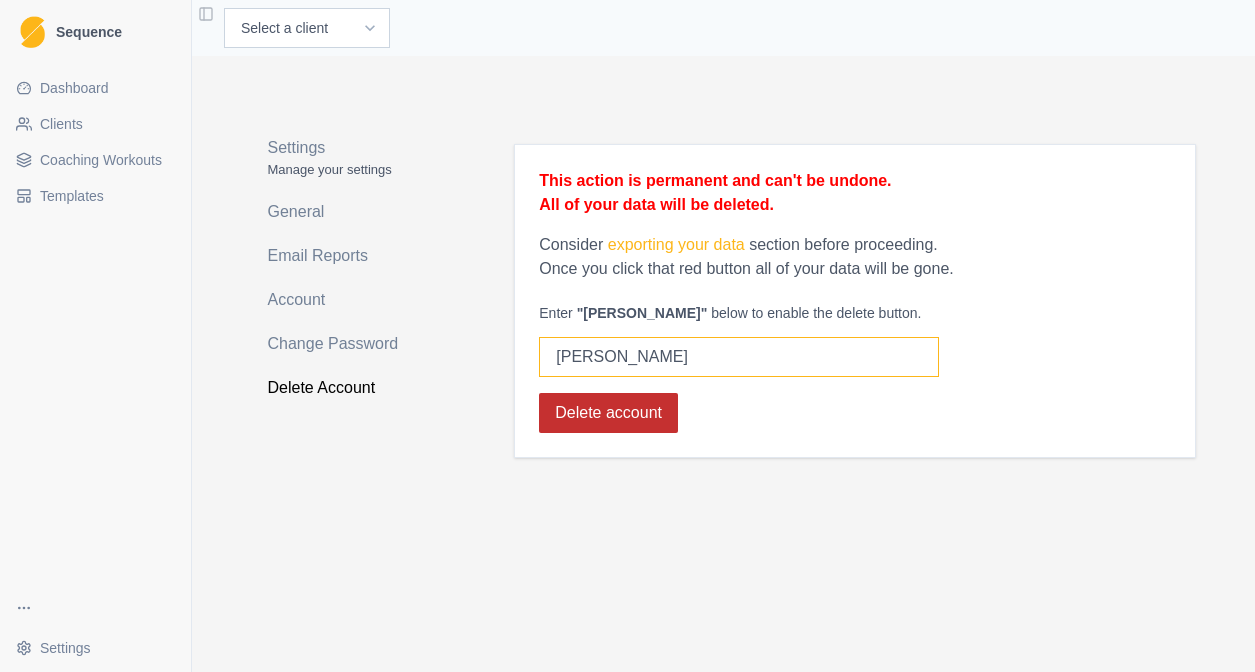 type on "[PERSON_NAME]" 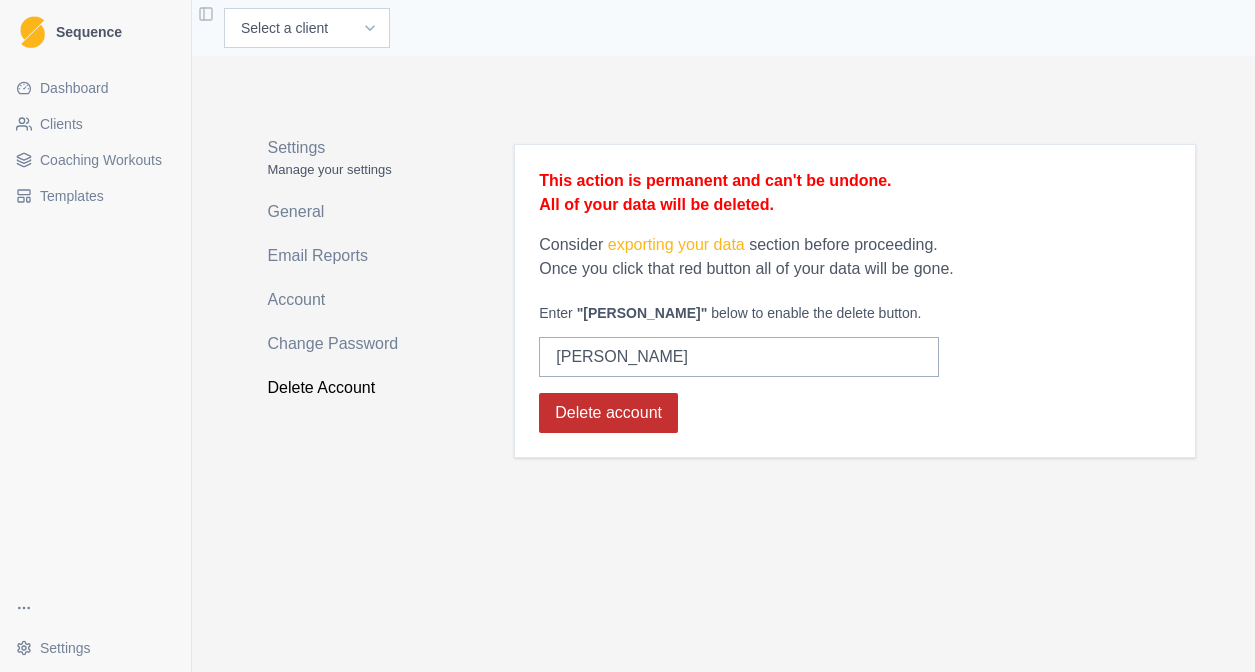 click on "Delete account" at bounding box center [608, 413] 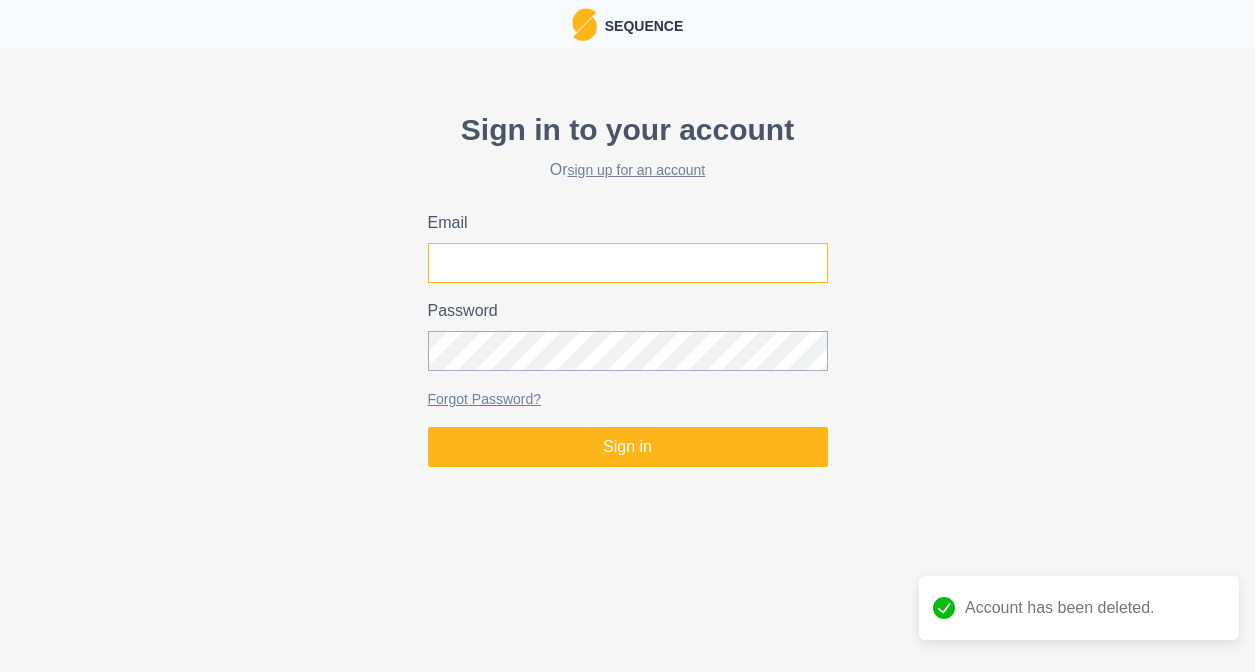 click on "Email" at bounding box center (628, 263) 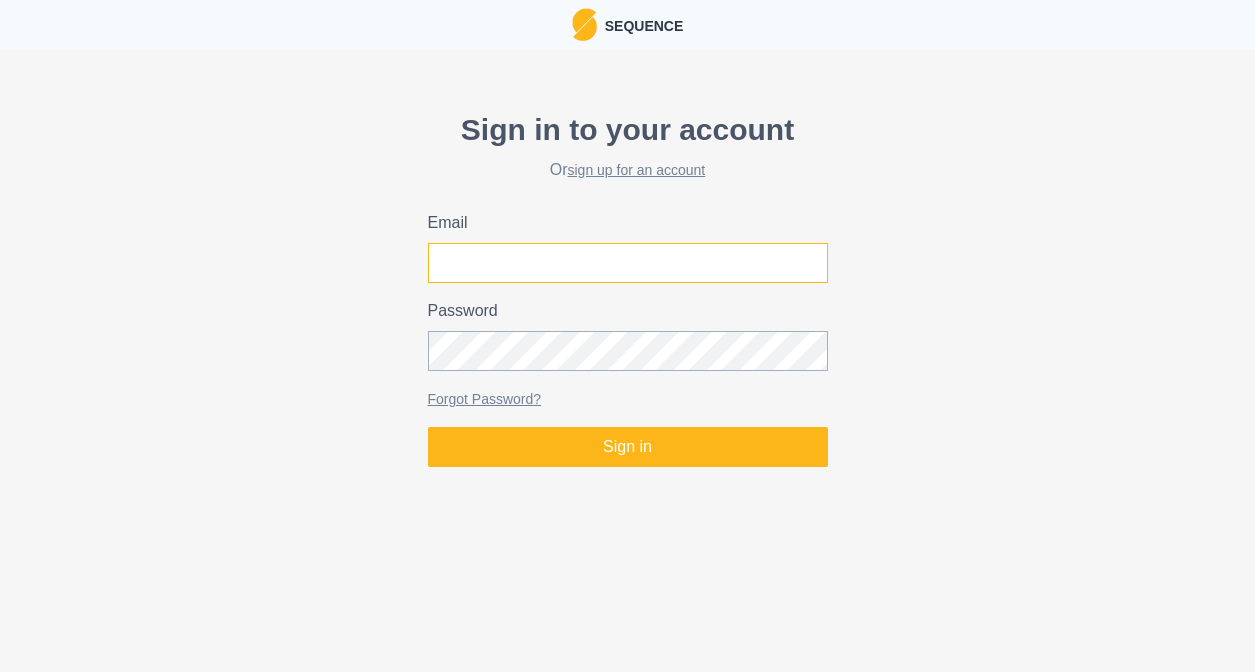 type on "[PERSON_NAME][EMAIL_ADDRESS][DOMAIN_NAME]" 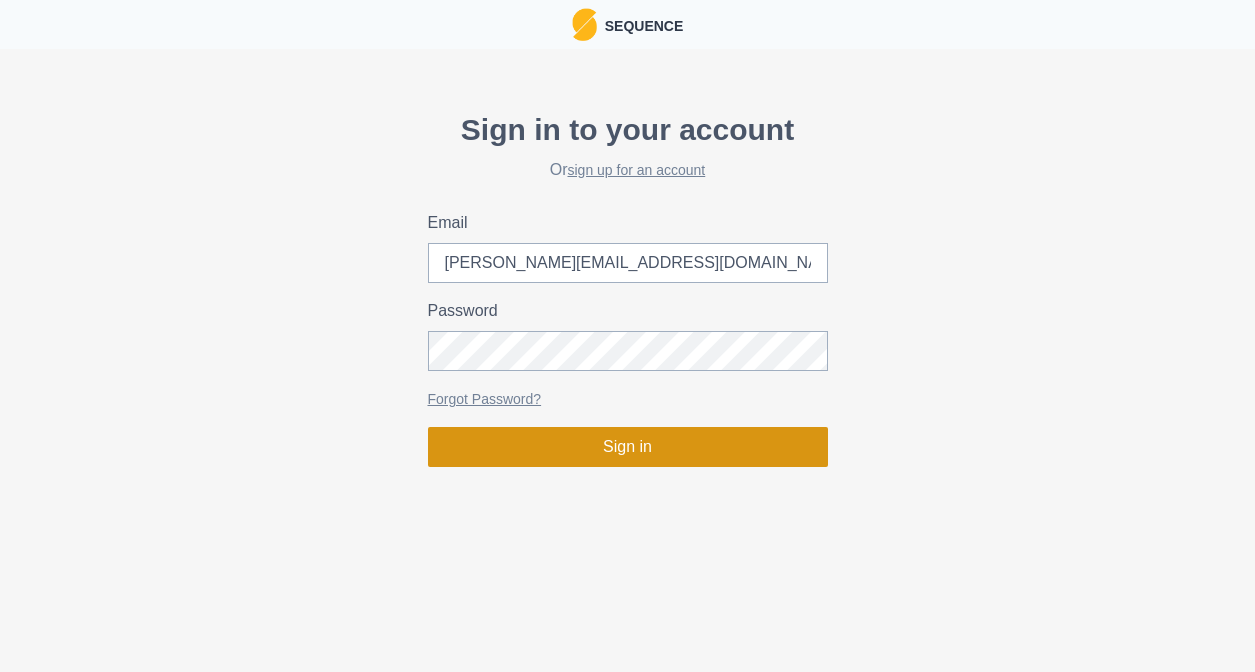click on "Sign in" at bounding box center (628, 447) 